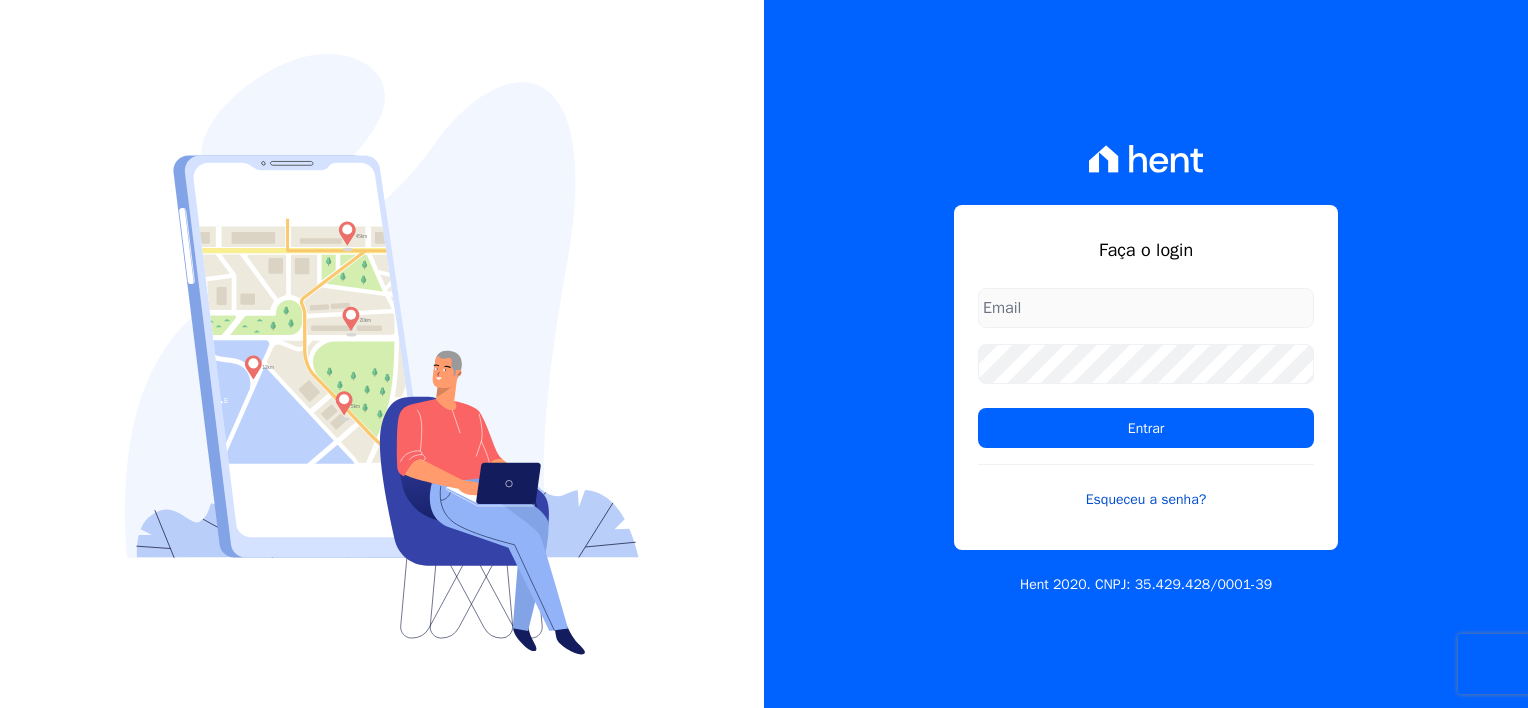 scroll, scrollTop: 0, scrollLeft: 0, axis: both 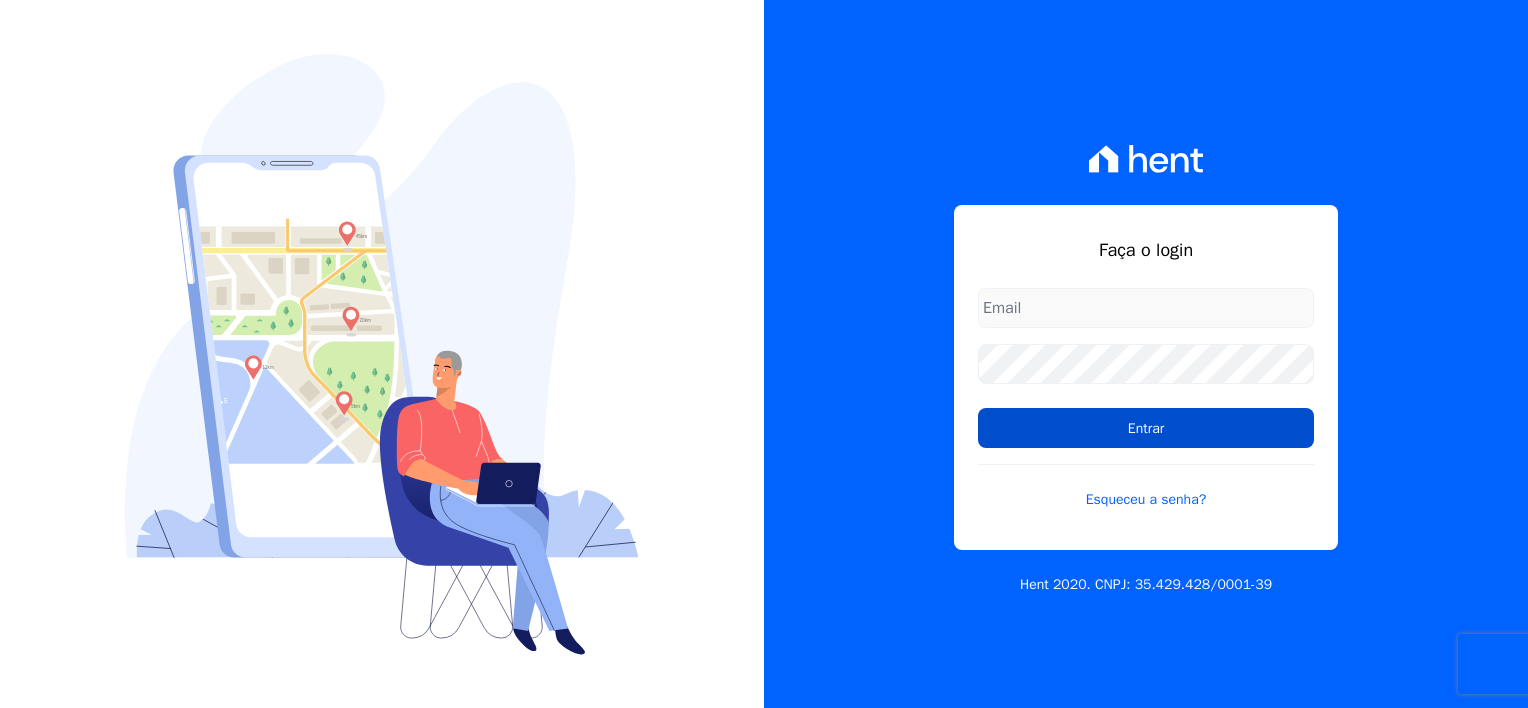 type on "[USERNAME]@[DOMAIN]" 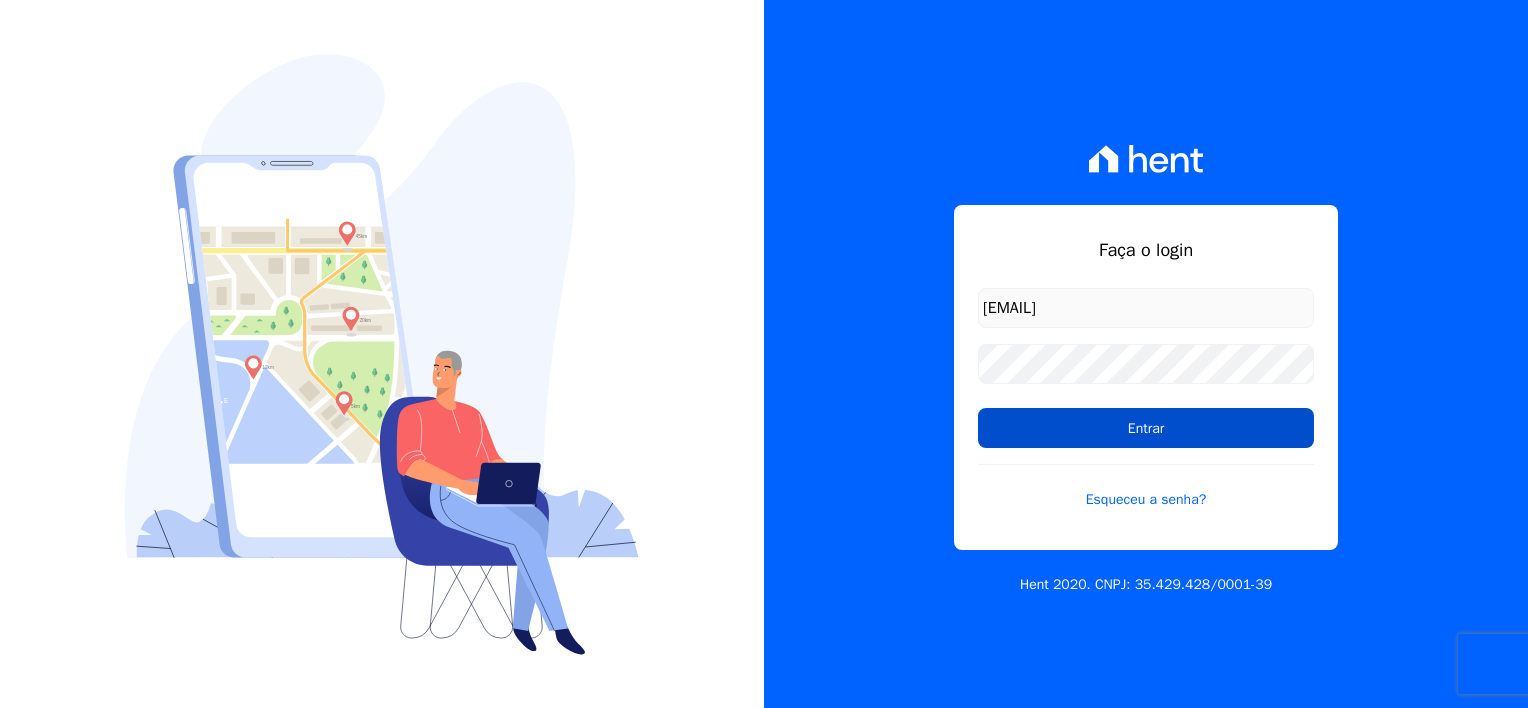 click on "Entrar" at bounding box center [1146, 428] 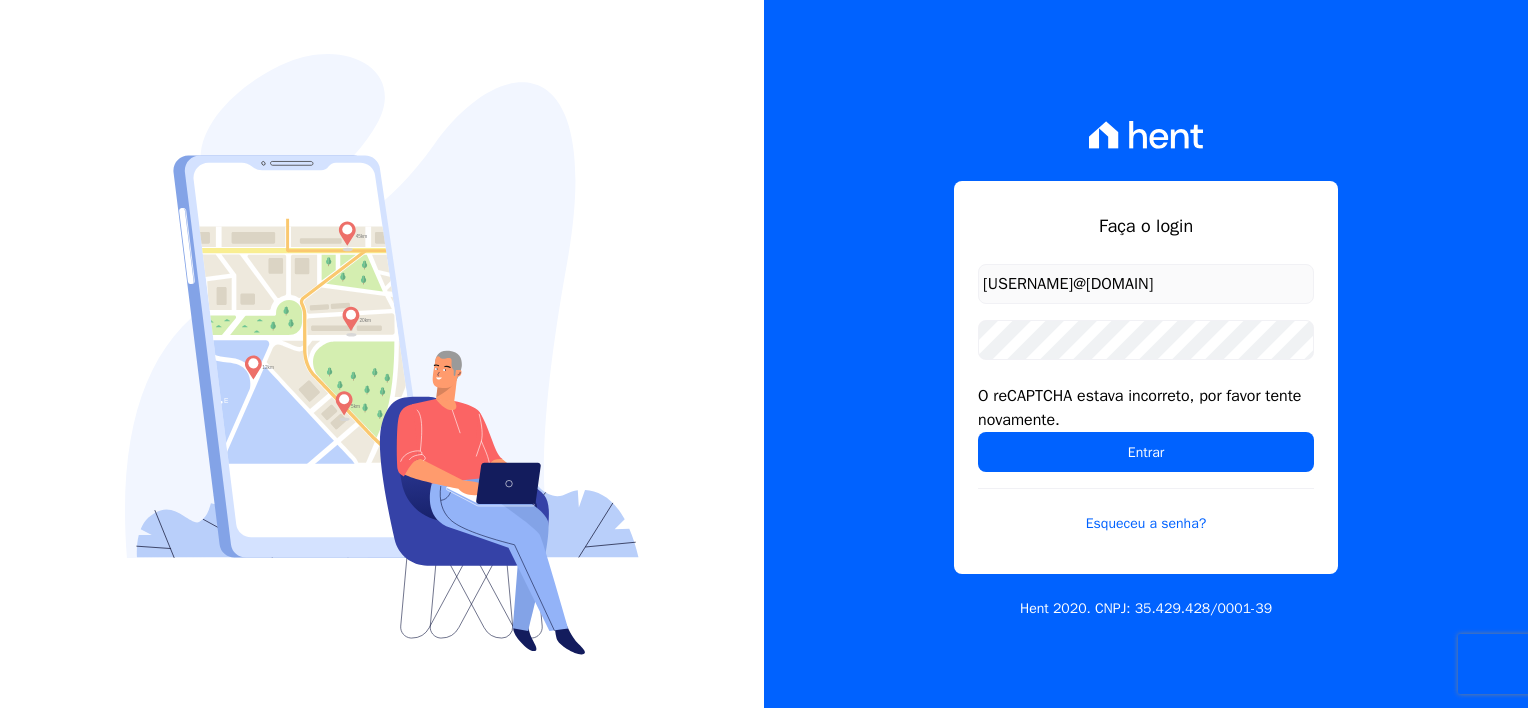 scroll, scrollTop: 0, scrollLeft: 0, axis: both 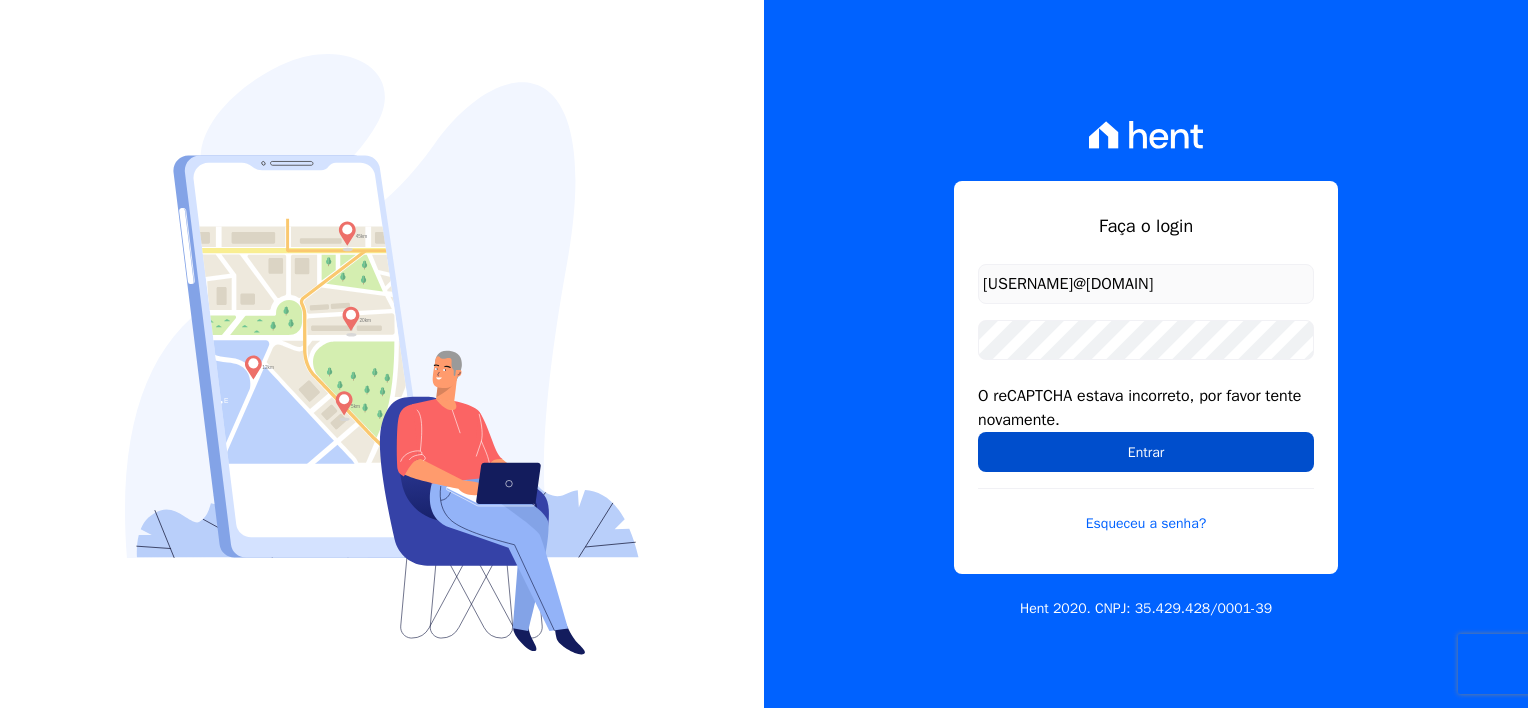 click on "Entrar" at bounding box center [1146, 452] 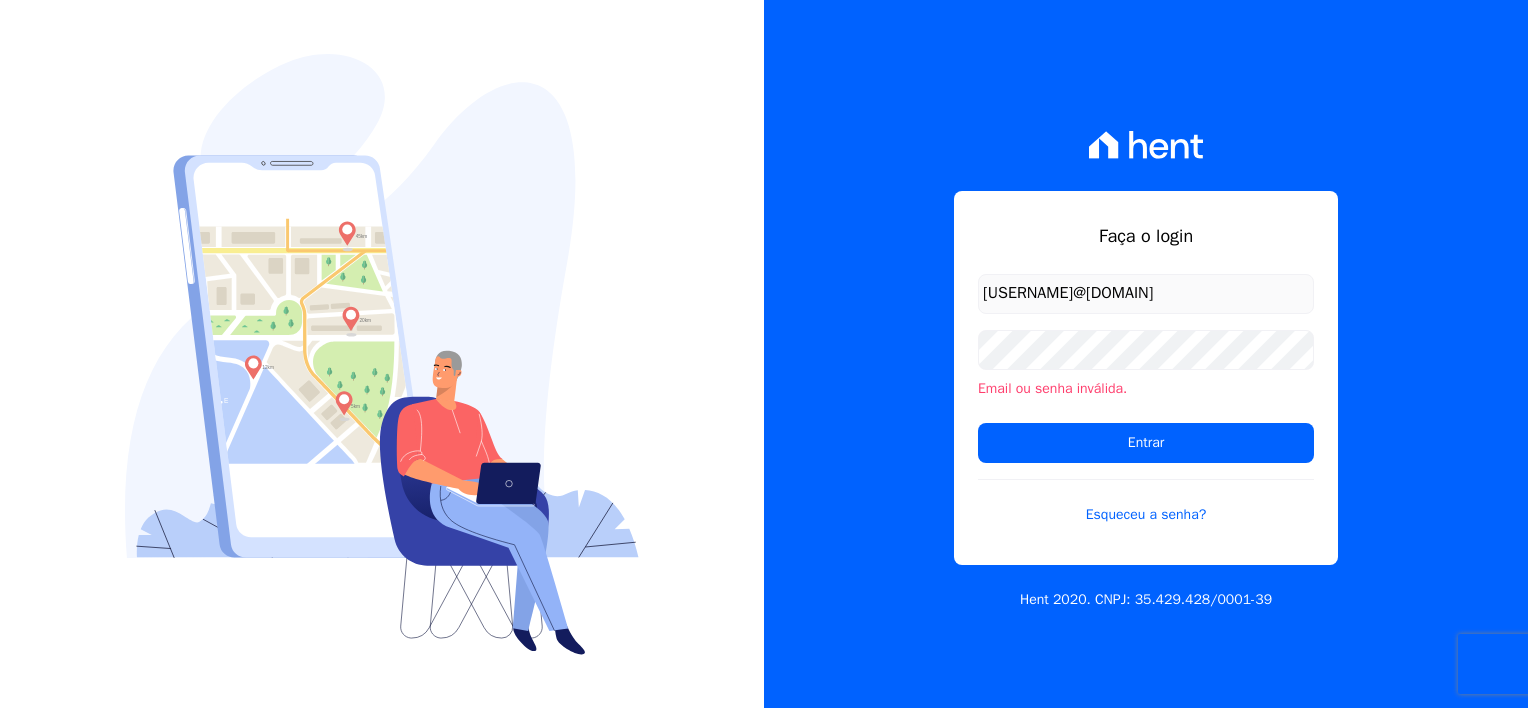 scroll, scrollTop: 0, scrollLeft: 0, axis: both 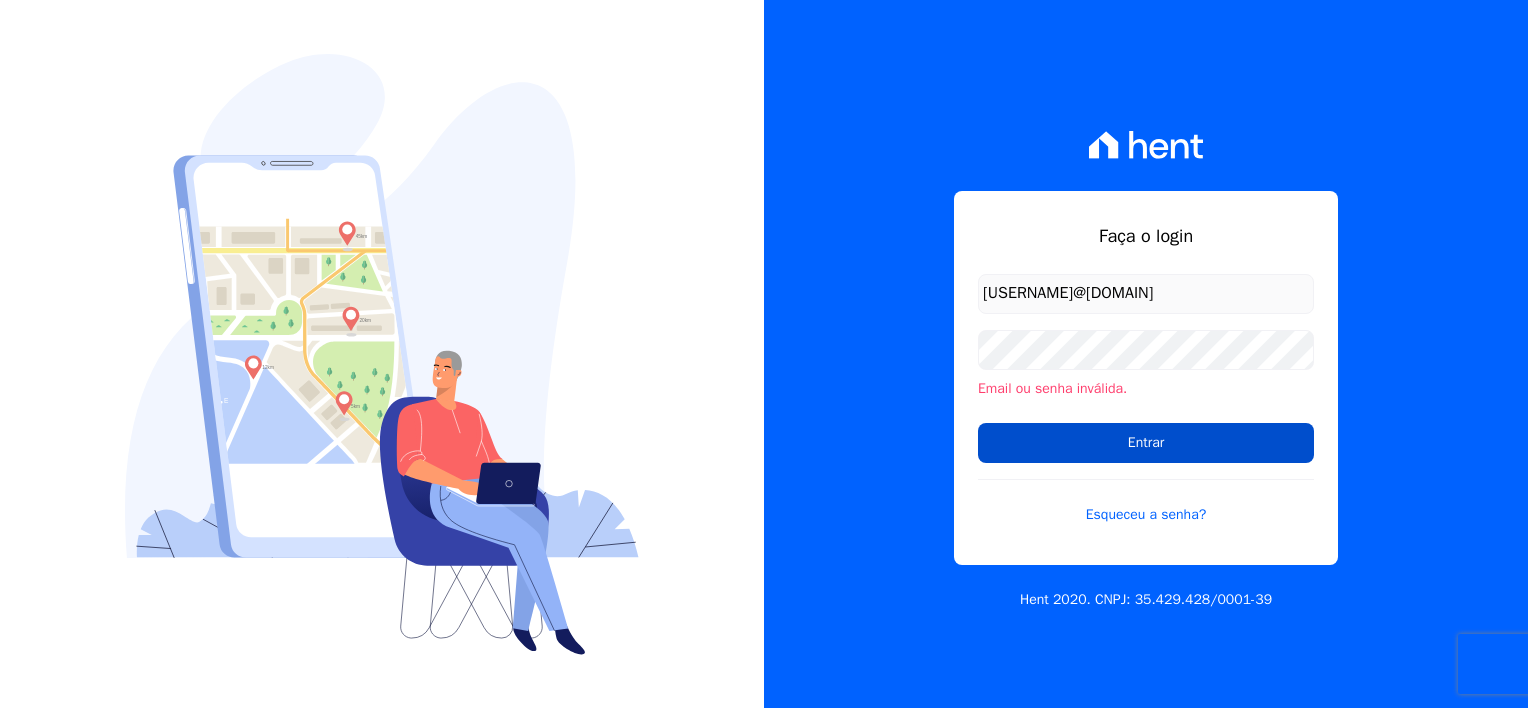 click on "Entrar" at bounding box center (1146, 443) 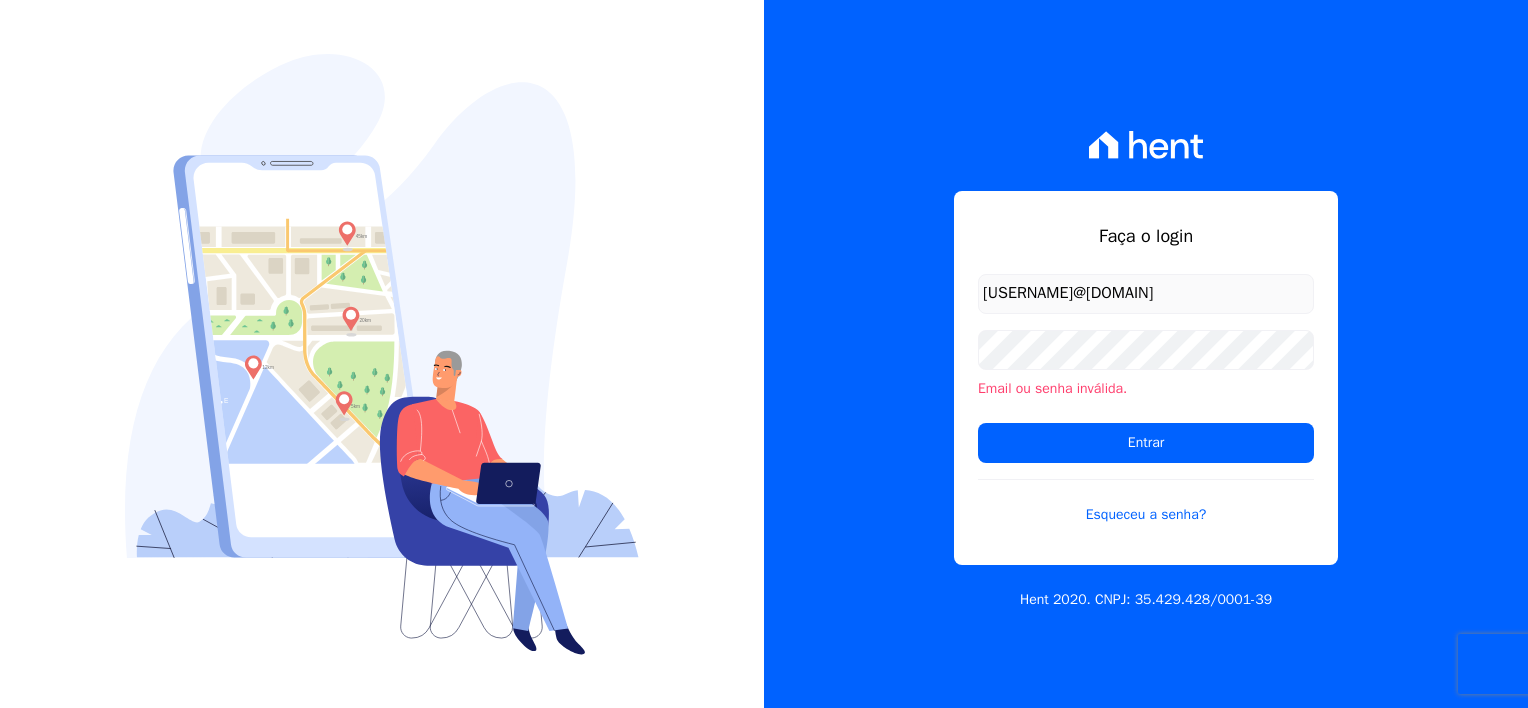 scroll, scrollTop: 0, scrollLeft: 0, axis: both 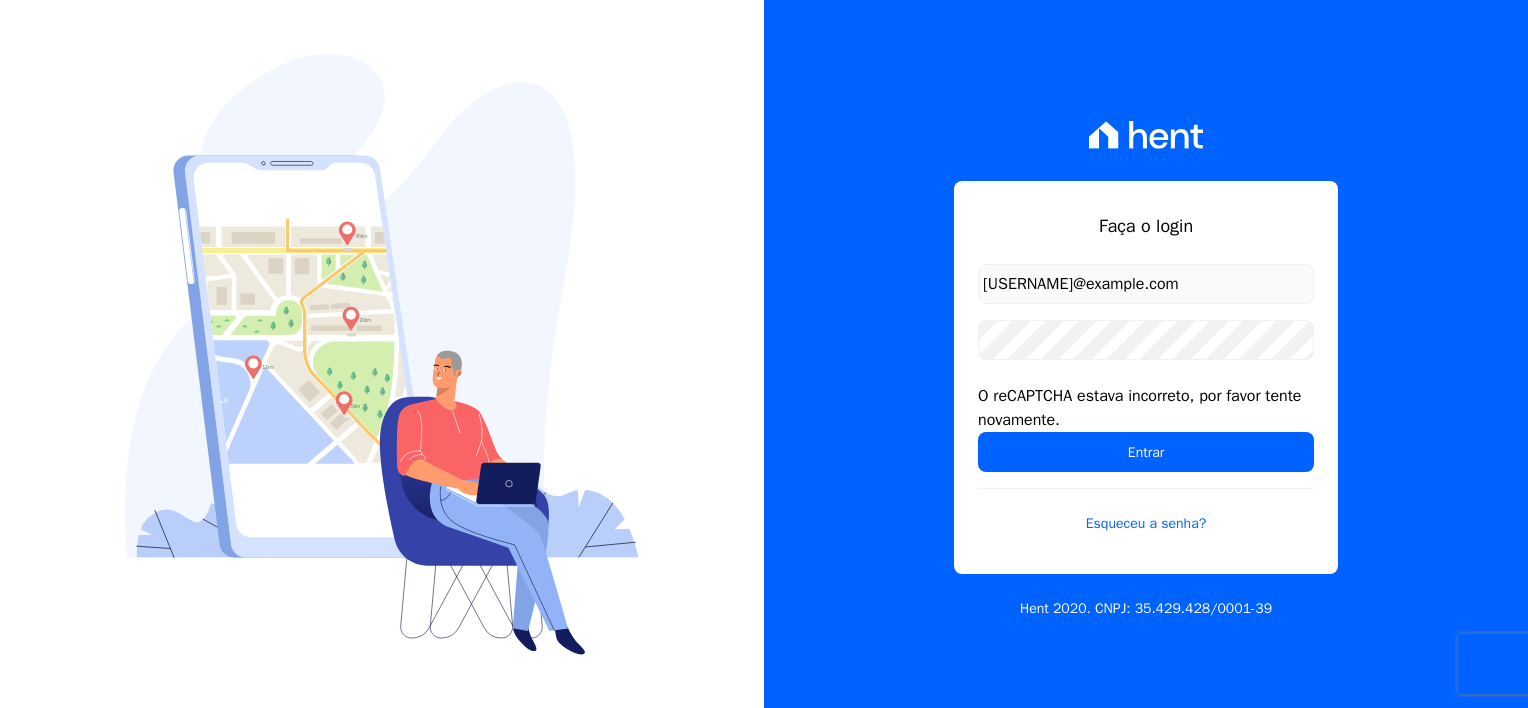 click on "Entrar" at bounding box center (1146, 452) 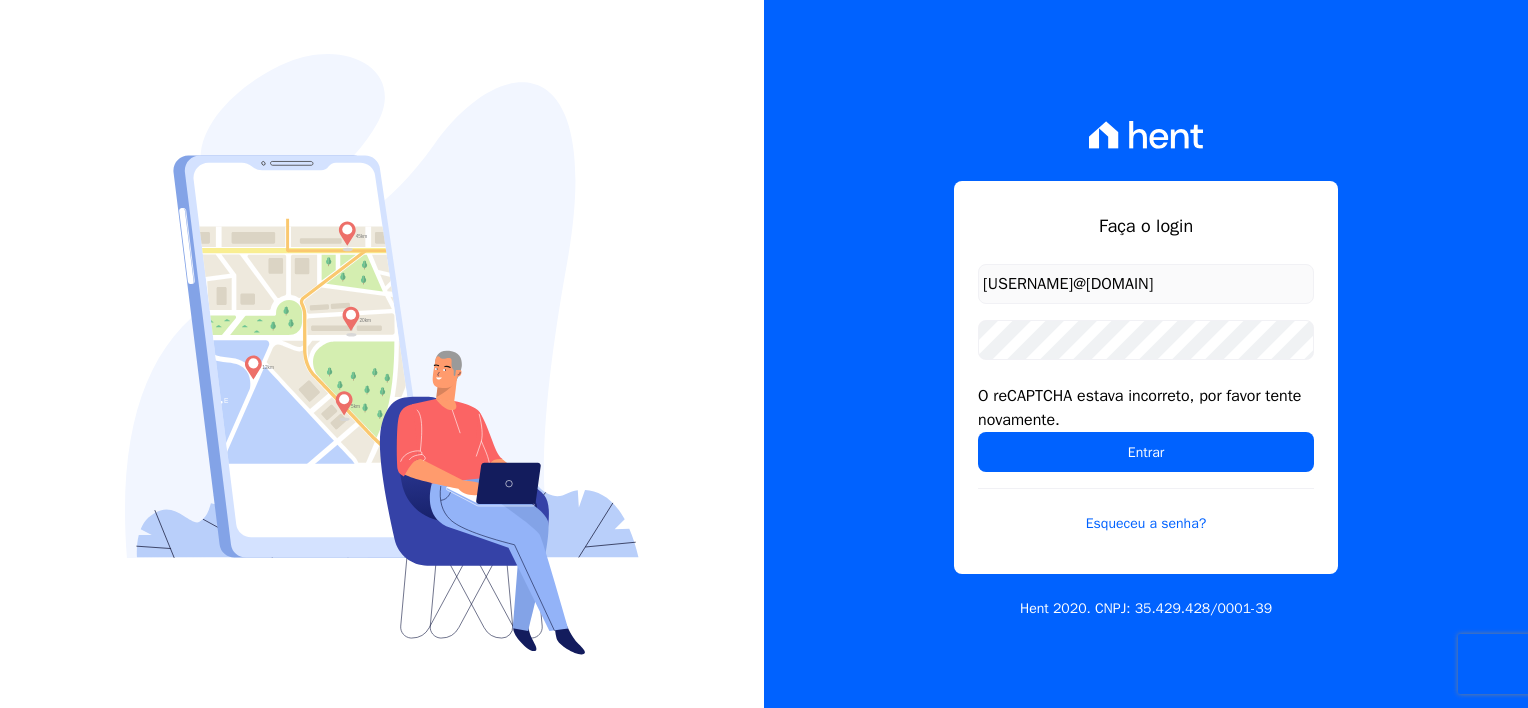 scroll, scrollTop: 0, scrollLeft: 0, axis: both 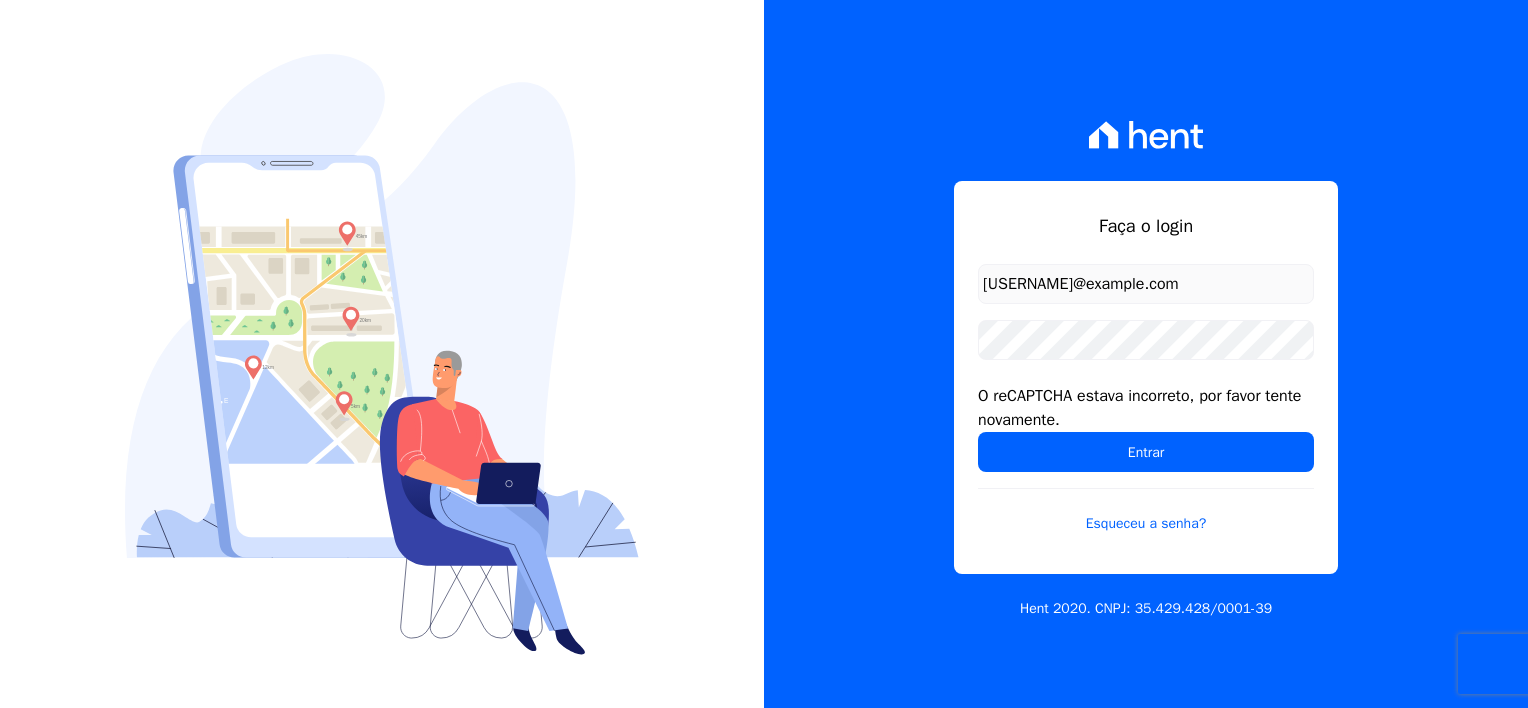 click on "Entrar" at bounding box center (1146, 452) 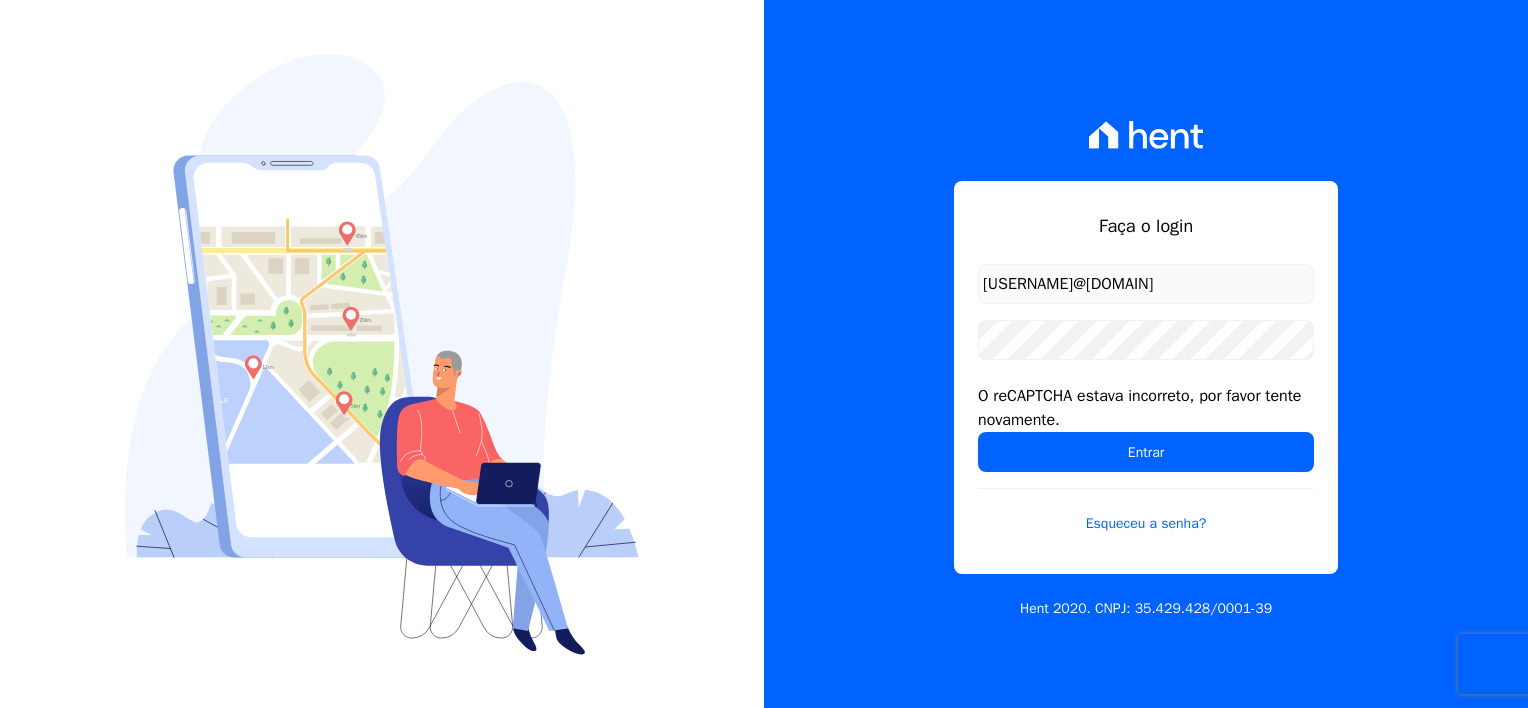 scroll, scrollTop: 0, scrollLeft: 0, axis: both 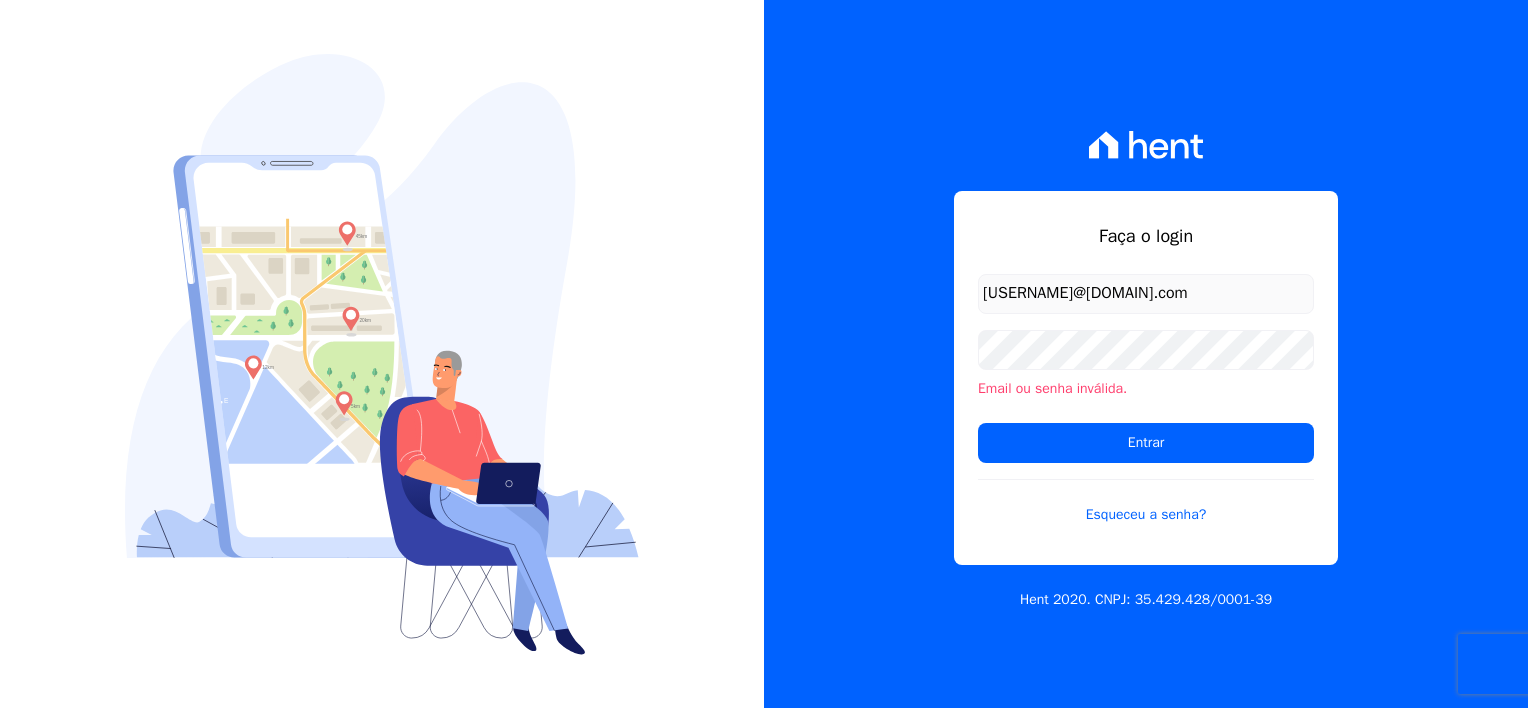 click on "Entrar" at bounding box center (1146, 443) 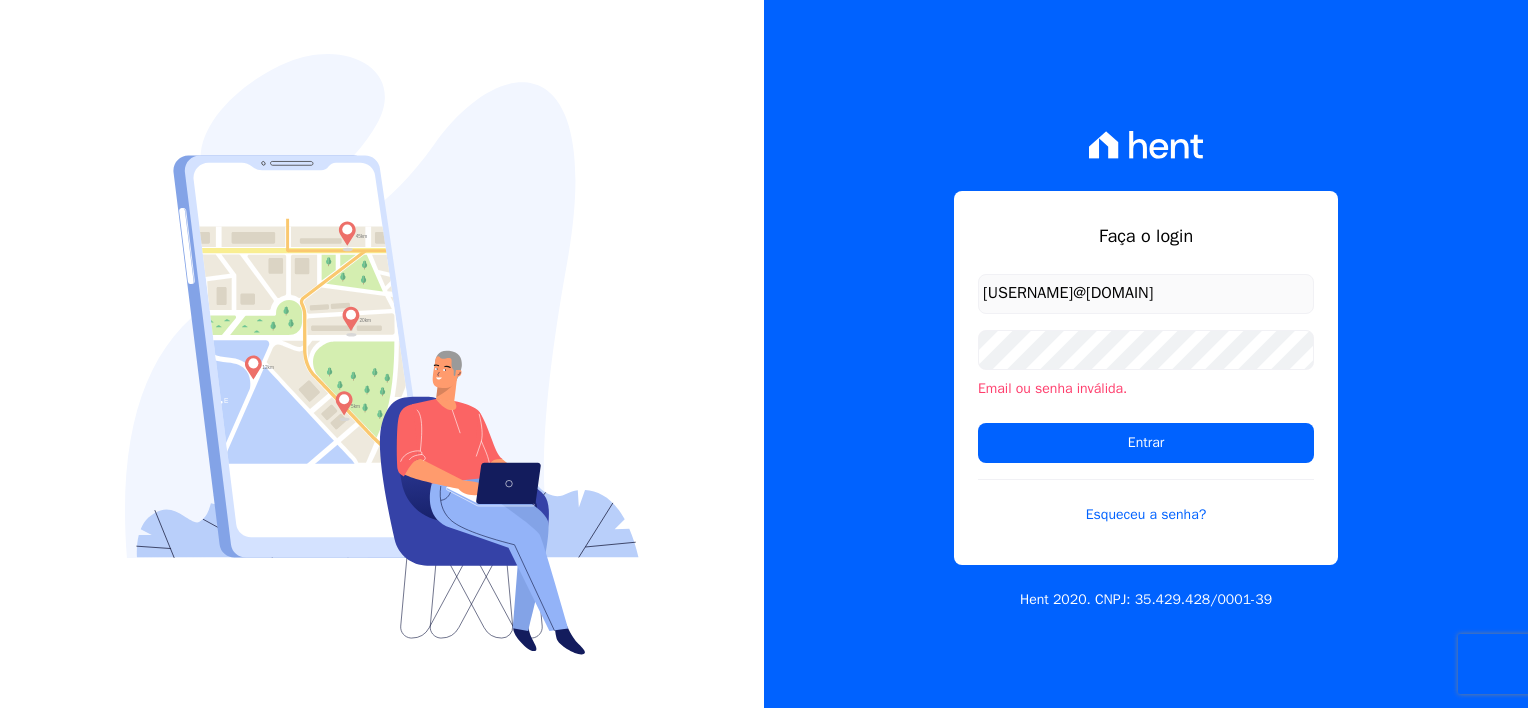 scroll, scrollTop: 0, scrollLeft: 0, axis: both 